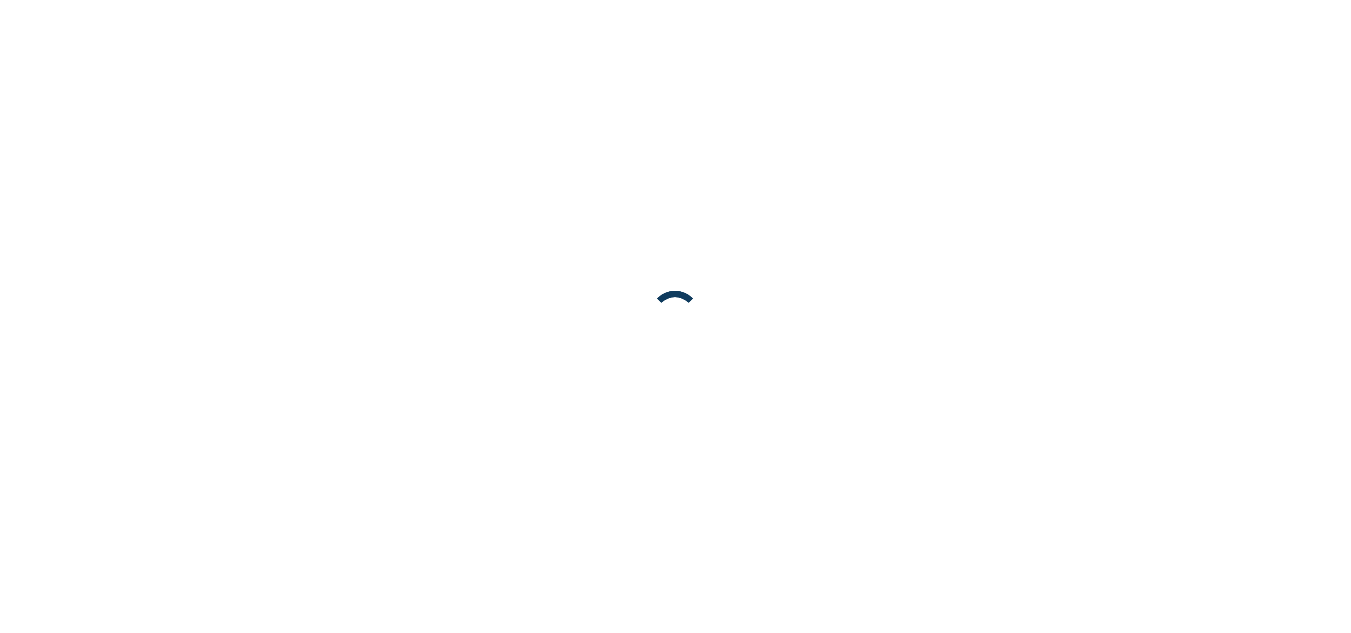 scroll, scrollTop: 0, scrollLeft: 0, axis: both 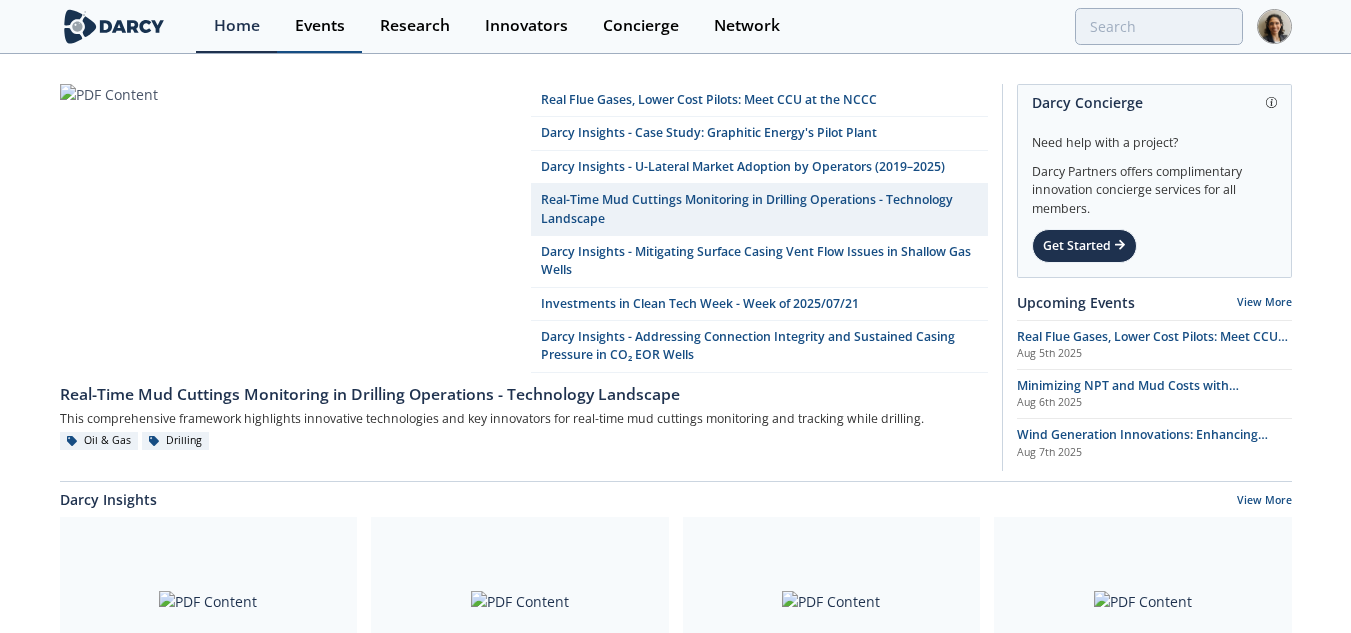 click on "Events" at bounding box center (320, 26) 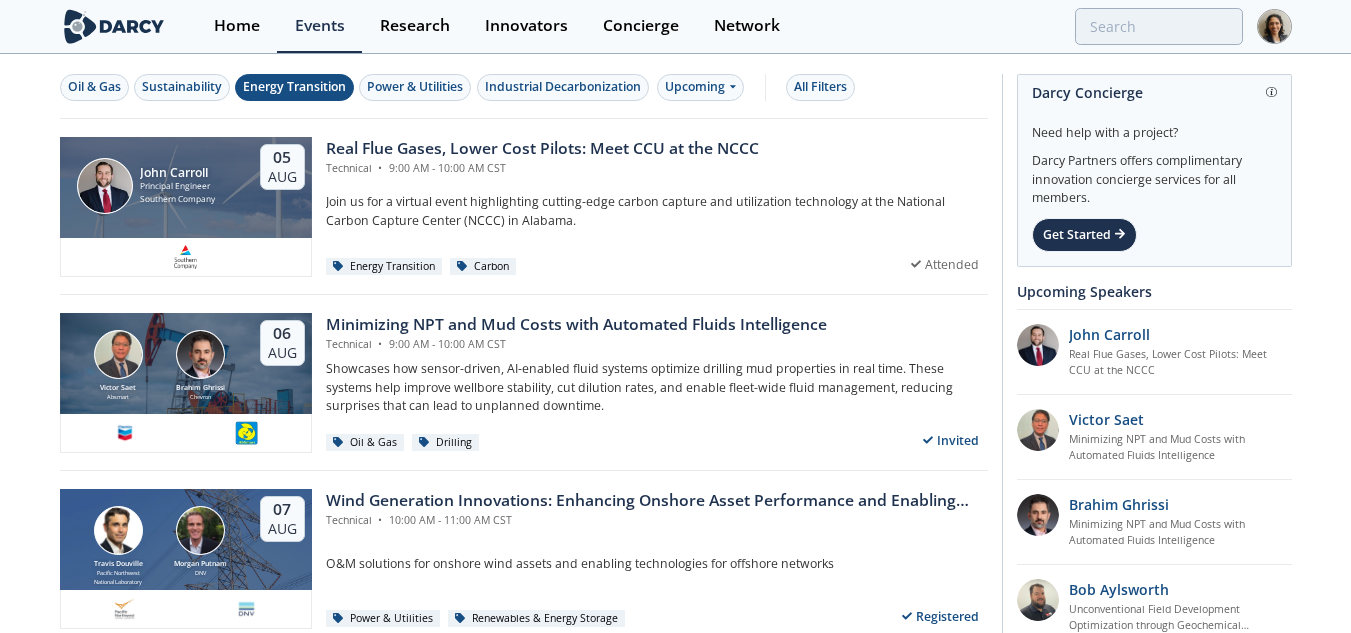 click on "Energy Transition" at bounding box center (294, 87) 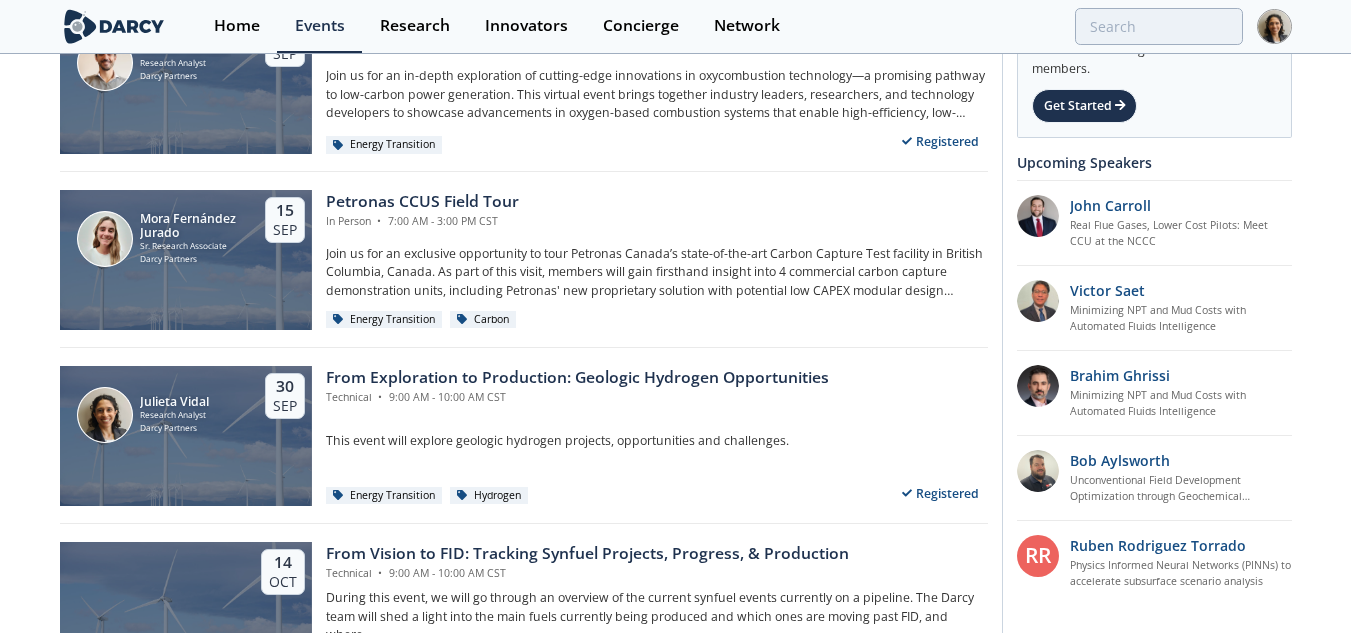 scroll, scrollTop: 500, scrollLeft: 0, axis: vertical 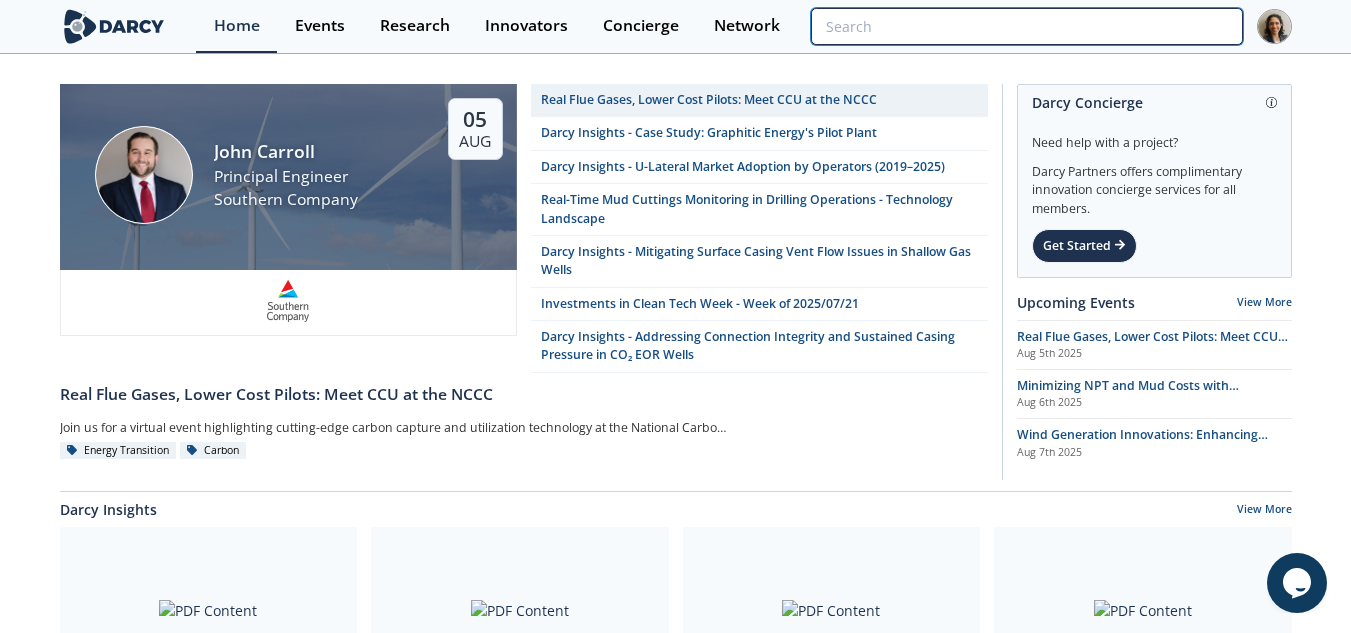 click at bounding box center [1026, 26] 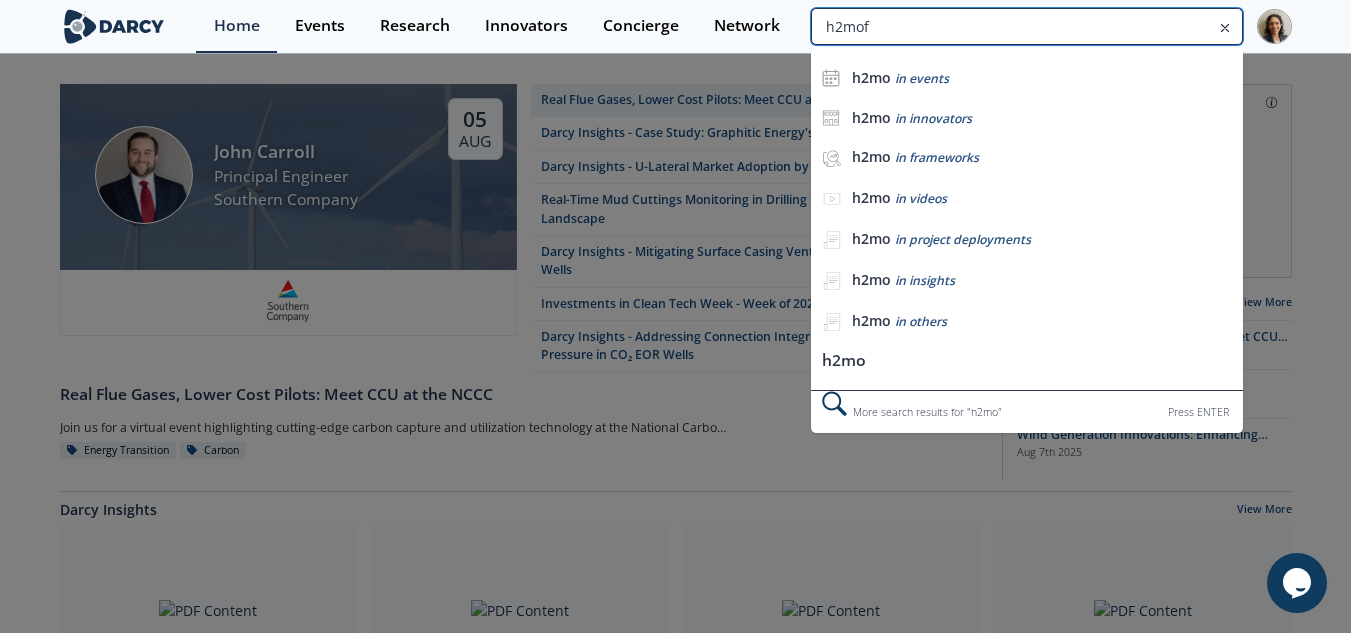 type on "[COMPANY]" 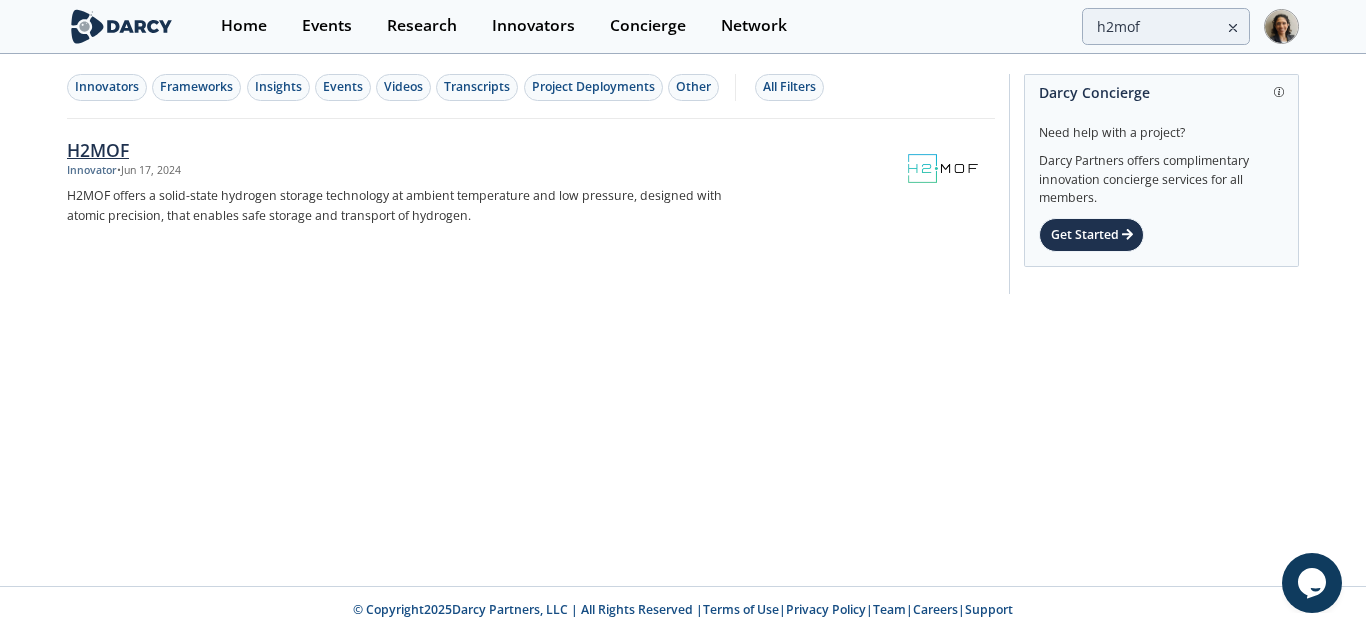 click on ""[BRAND] offers a solid-state hydrogen storage technology at ambient temperature and low pressure, designed with atomic precision, that enables safe storage and transport of hydrogen." at bounding box center (398, 206) 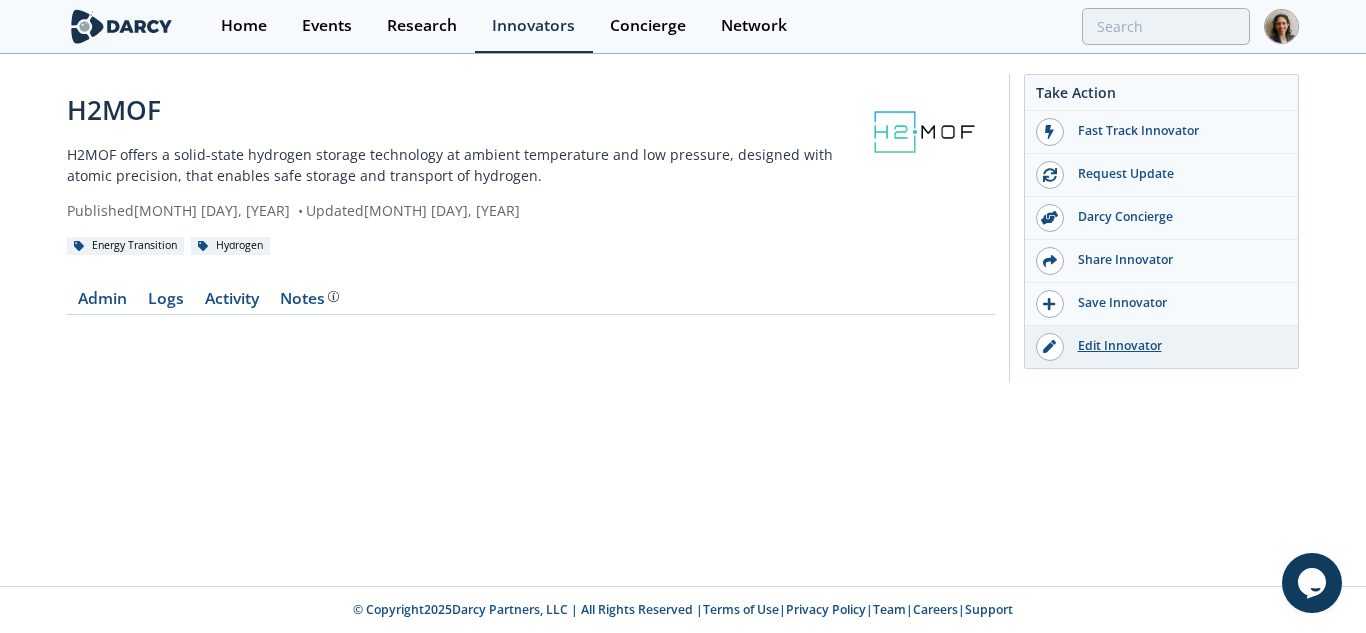 click on "Edit Innovator" at bounding box center (1176, 346) 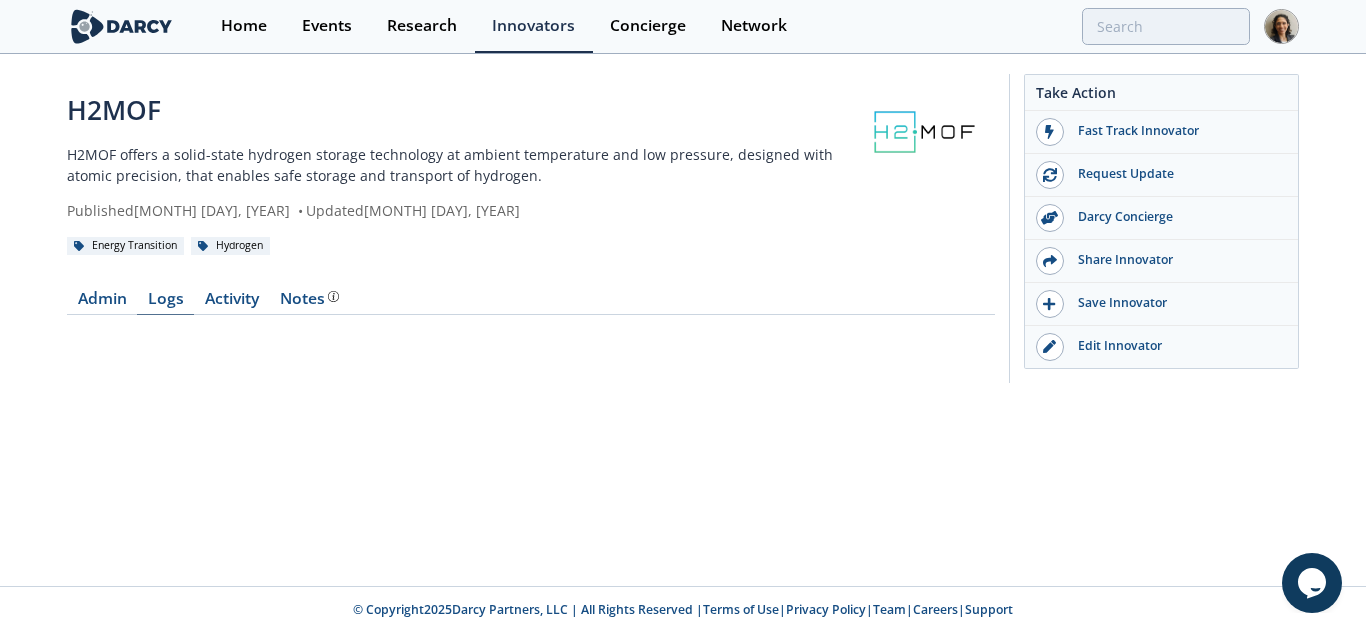 click on "Logs" at bounding box center (165, 303) 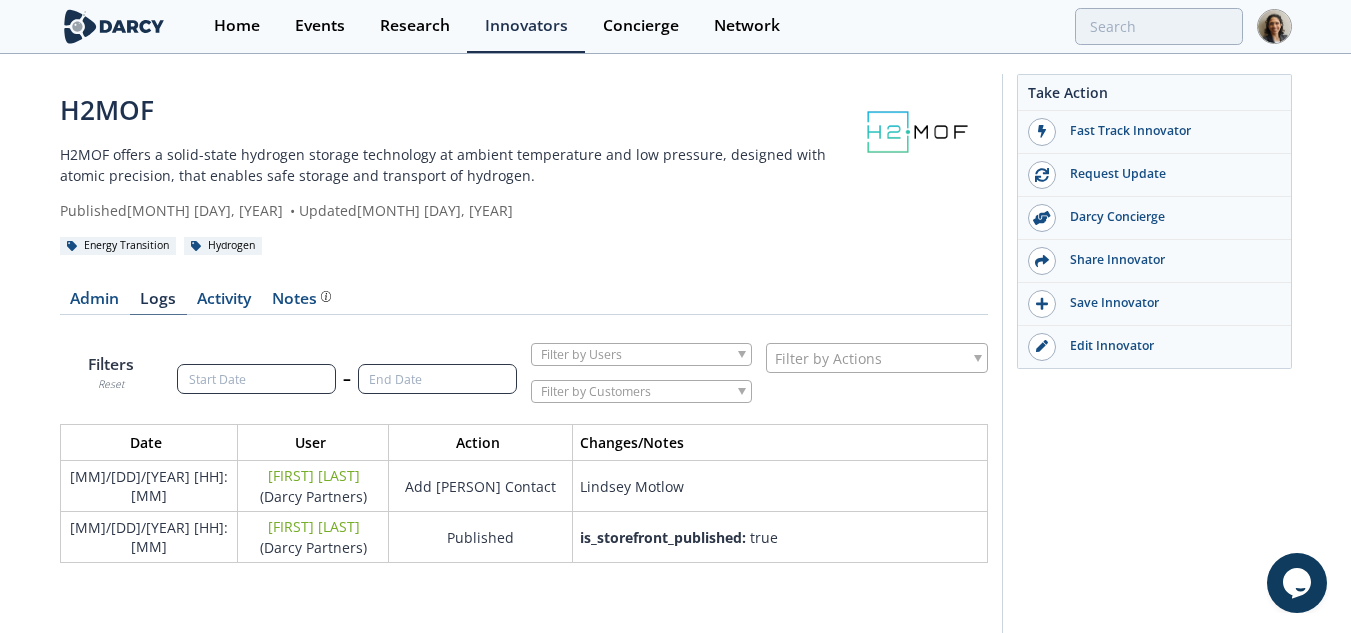 scroll, scrollTop: 10, scrollLeft: 10, axis: both 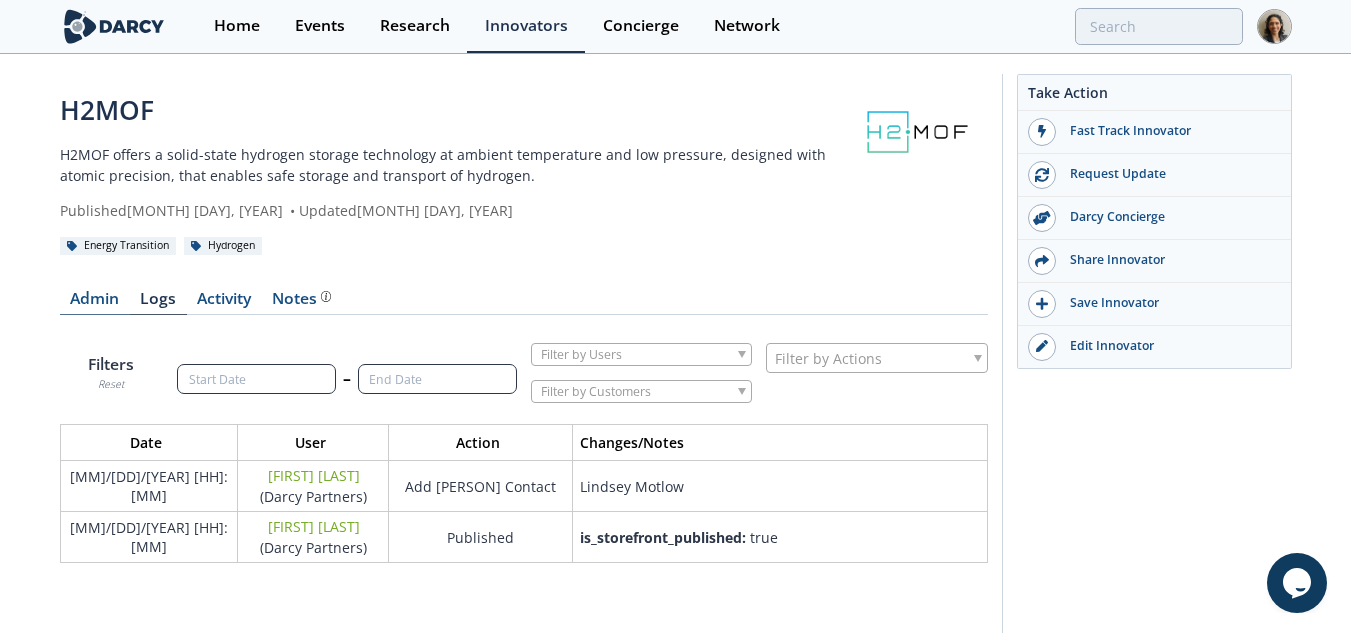 click on "Admin" at bounding box center (95, 303) 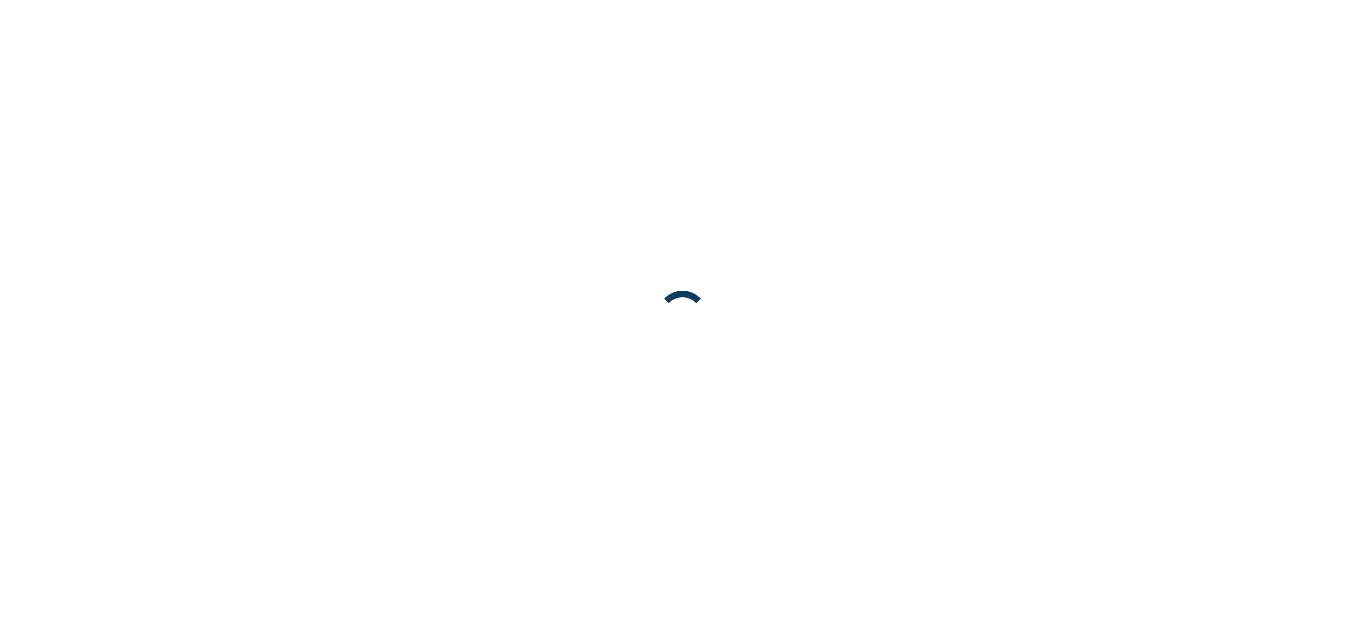 scroll, scrollTop: 0, scrollLeft: 0, axis: both 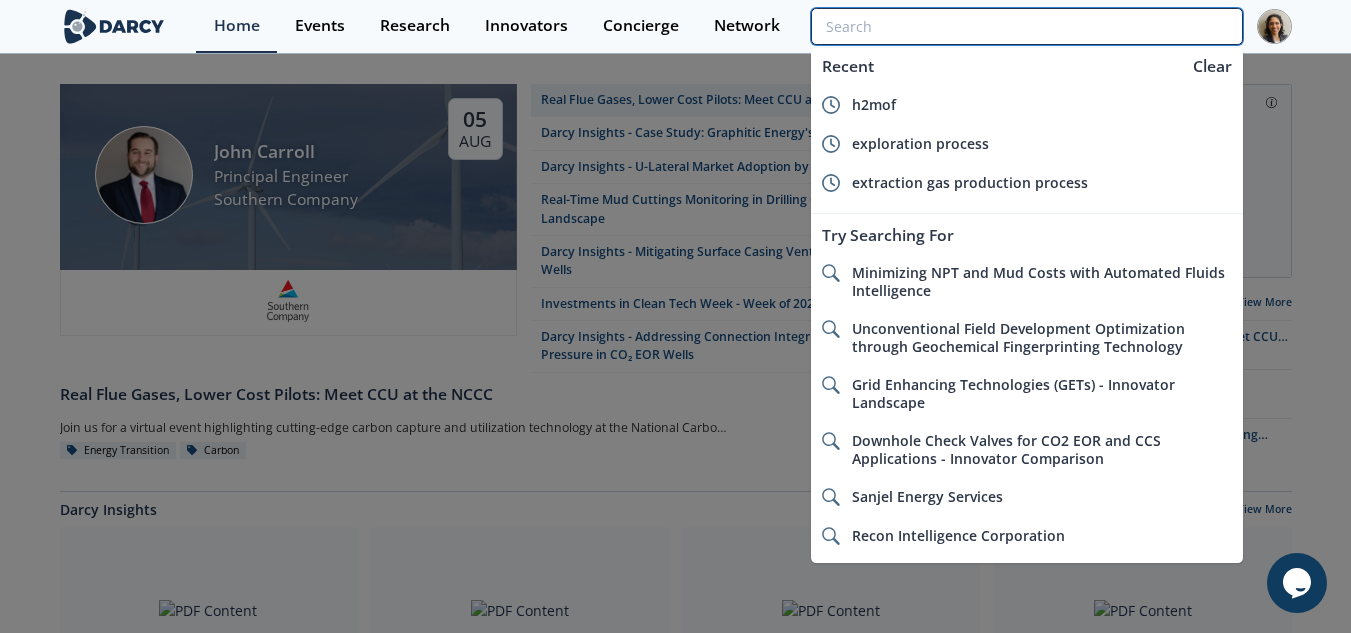 click at bounding box center (1026, 26) 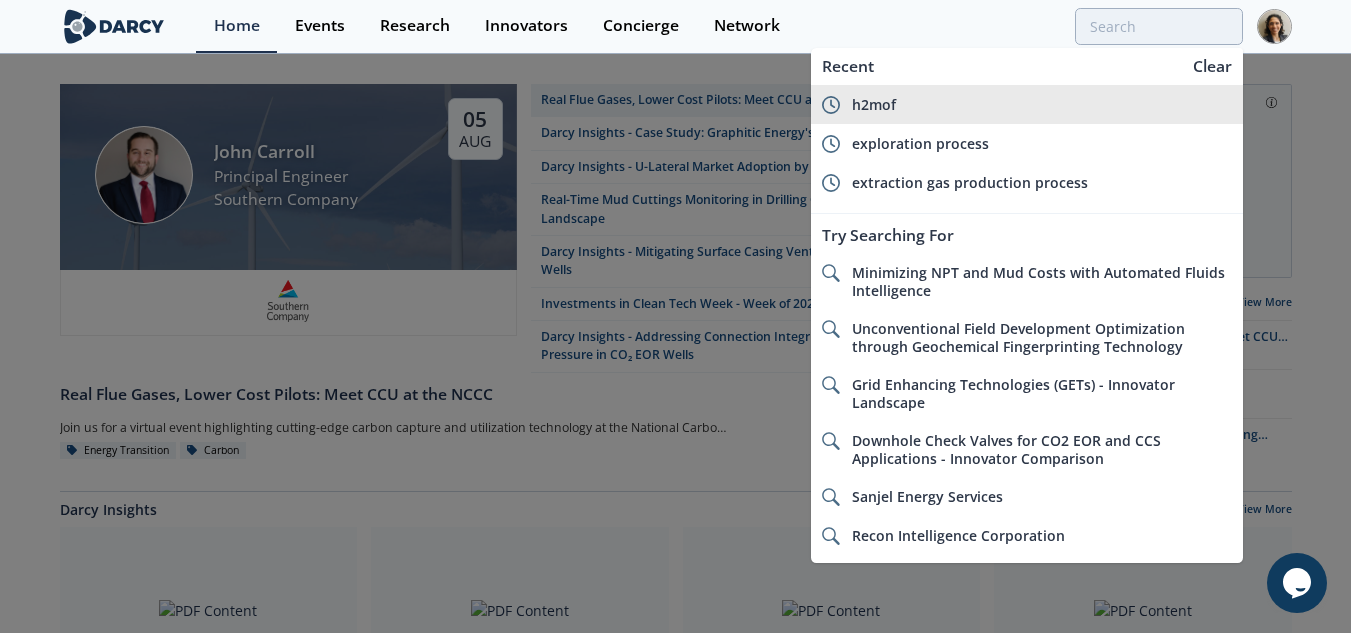 click on "[COMPANY]" at bounding box center [1026, 104] 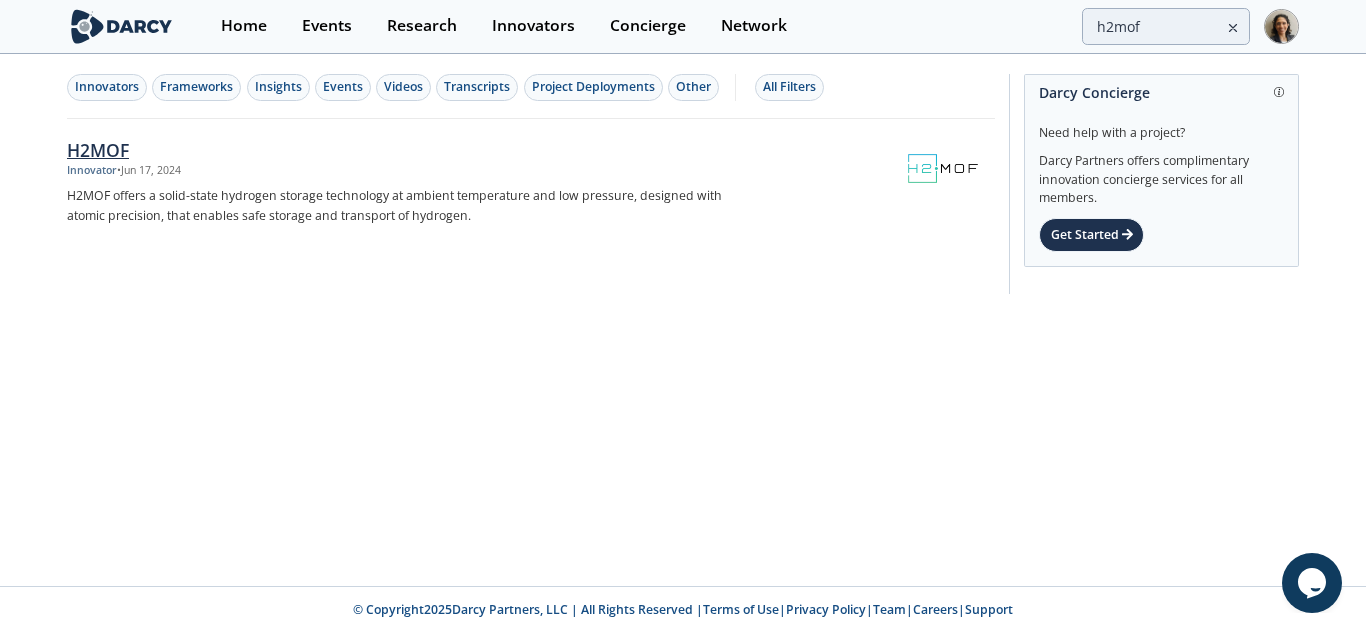 click on "Innovator
•  Jun 17, 2024" at bounding box center (398, 171) 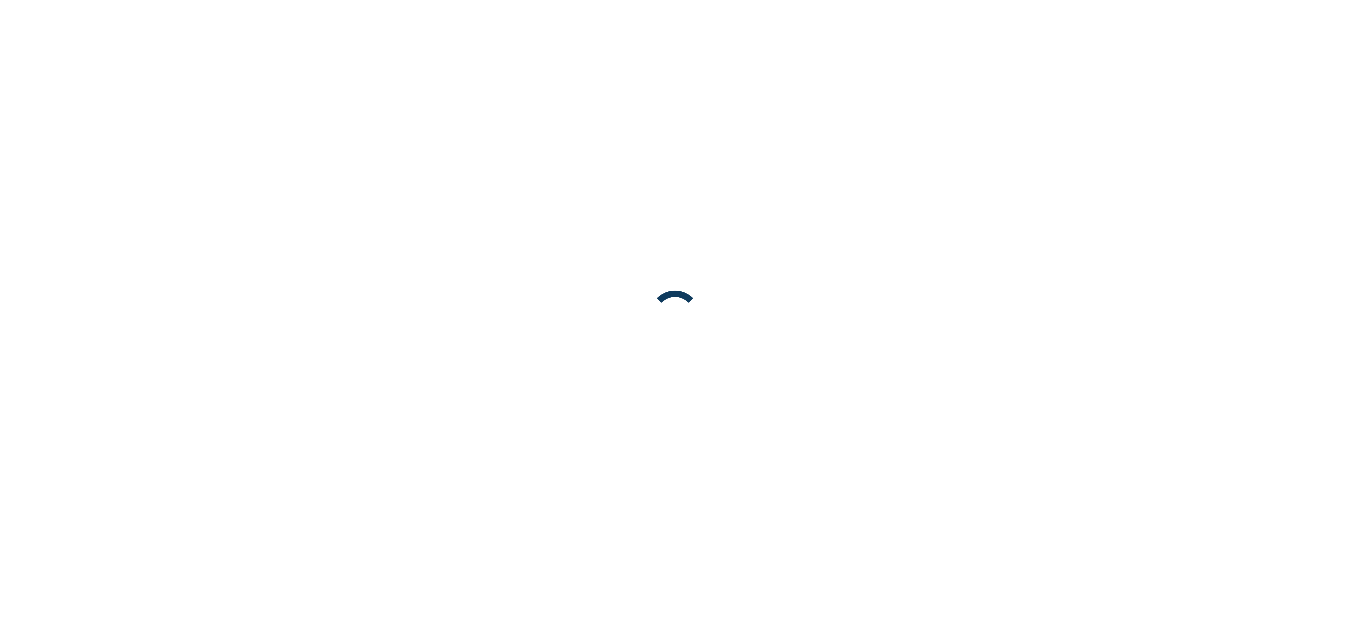 scroll, scrollTop: 0, scrollLeft: 0, axis: both 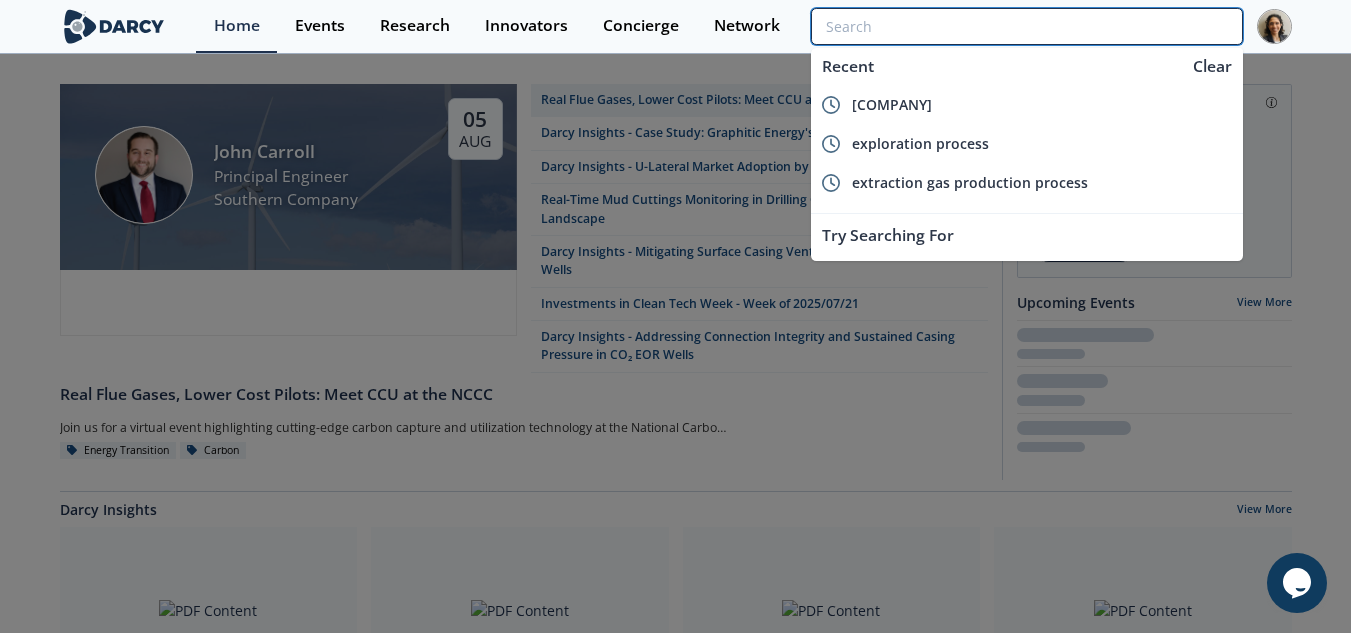 click at bounding box center (1026, 26) 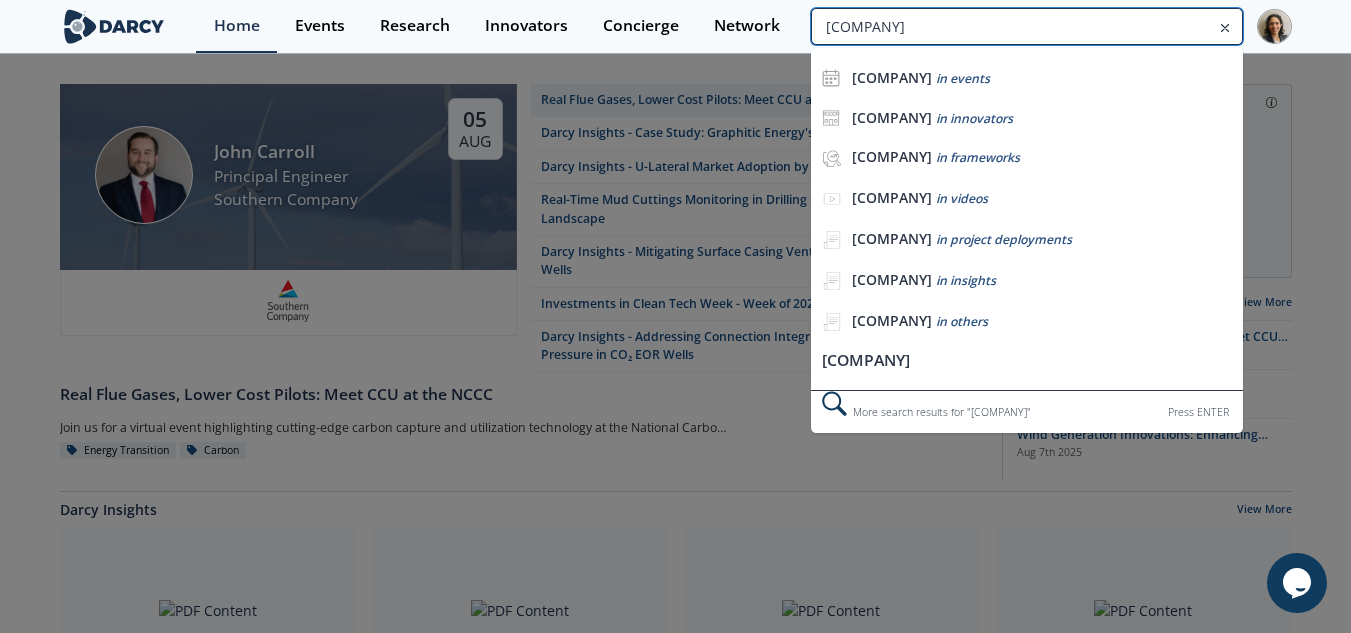 type on "[COMPANY]" 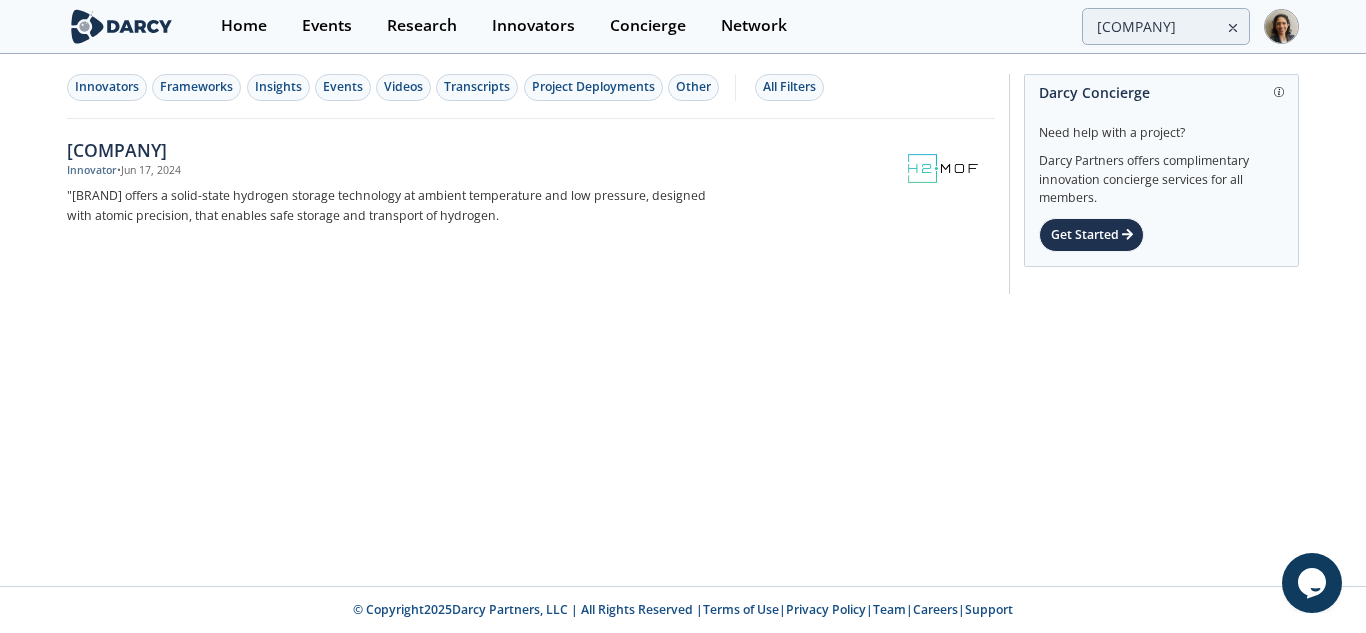 click on ""[BRAND]
Innovator
•  [DATE]
[BRAND] offers a solid-state hydrogen storage technology at ambient temperature and low pressure, designed with atomic precision, that enables safe storage and transport of hydrogen." at bounding box center (405, 207) 